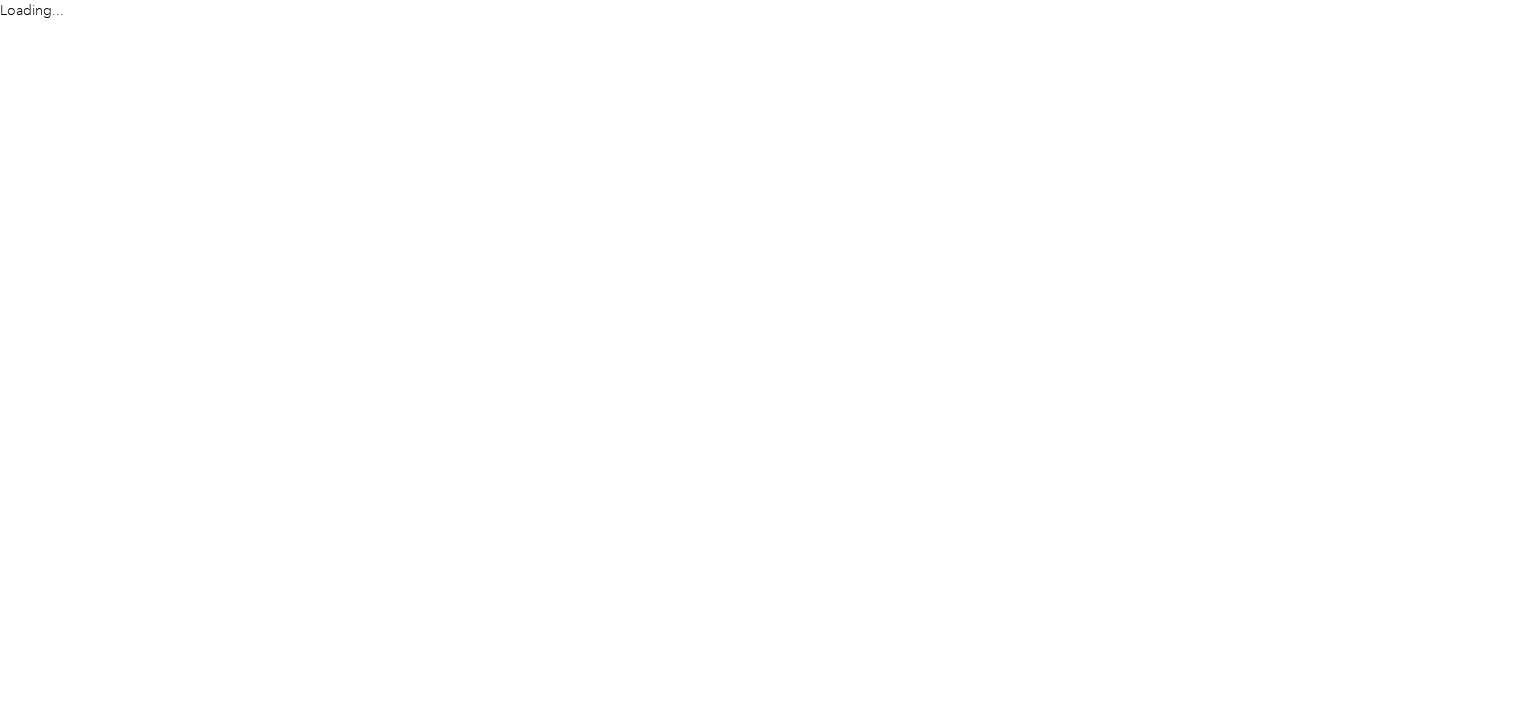 scroll, scrollTop: 0, scrollLeft: 0, axis: both 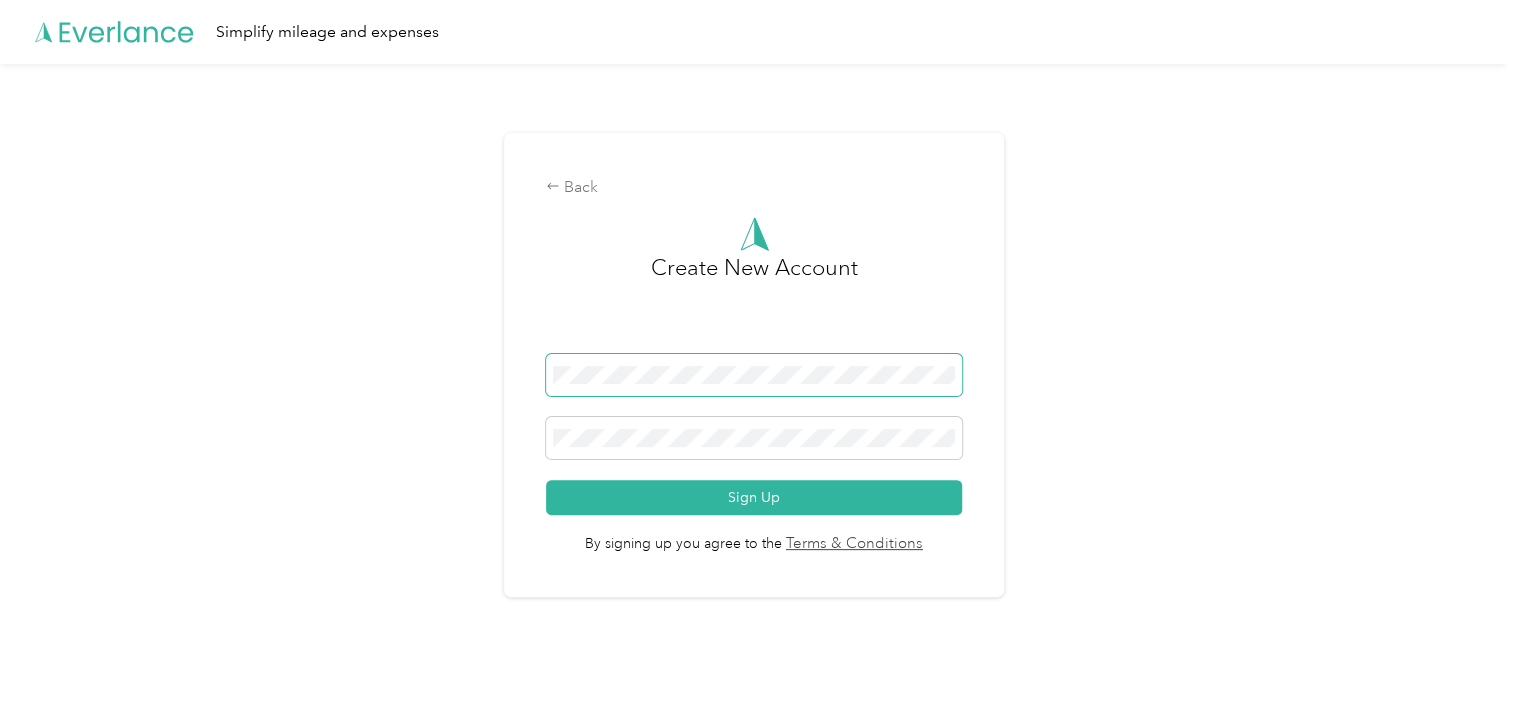 click at bounding box center [754, 375] 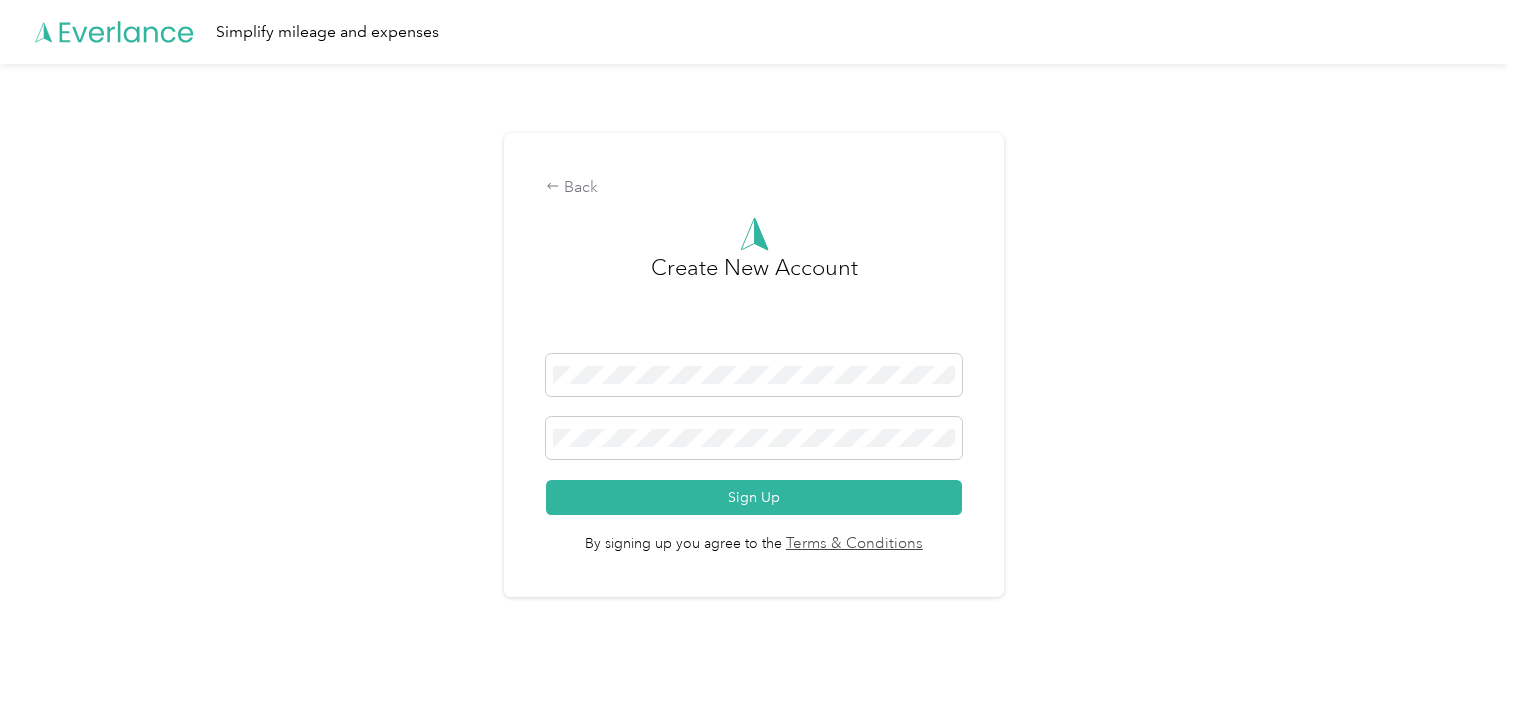 scroll, scrollTop: 0, scrollLeft: 0, axis: both 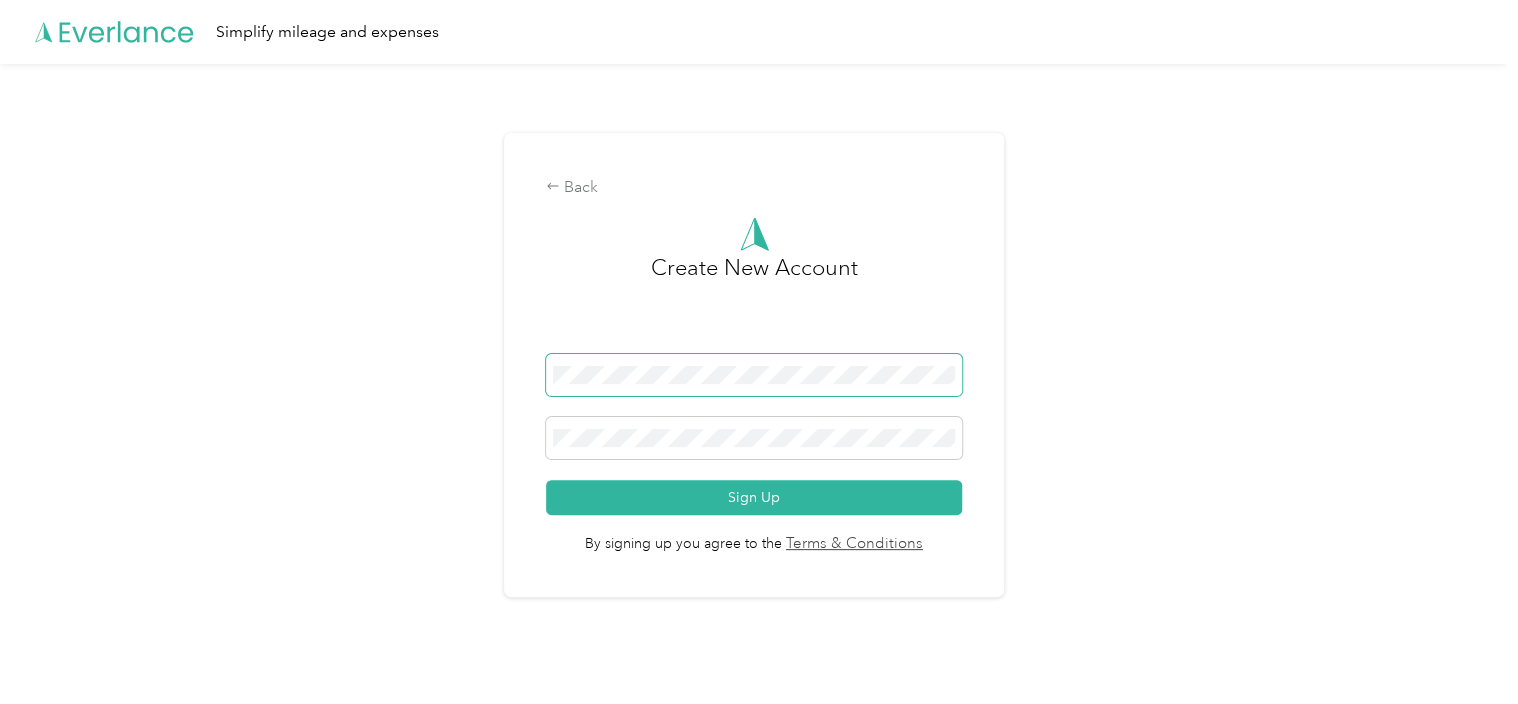 click at bounding box center [754, 375] 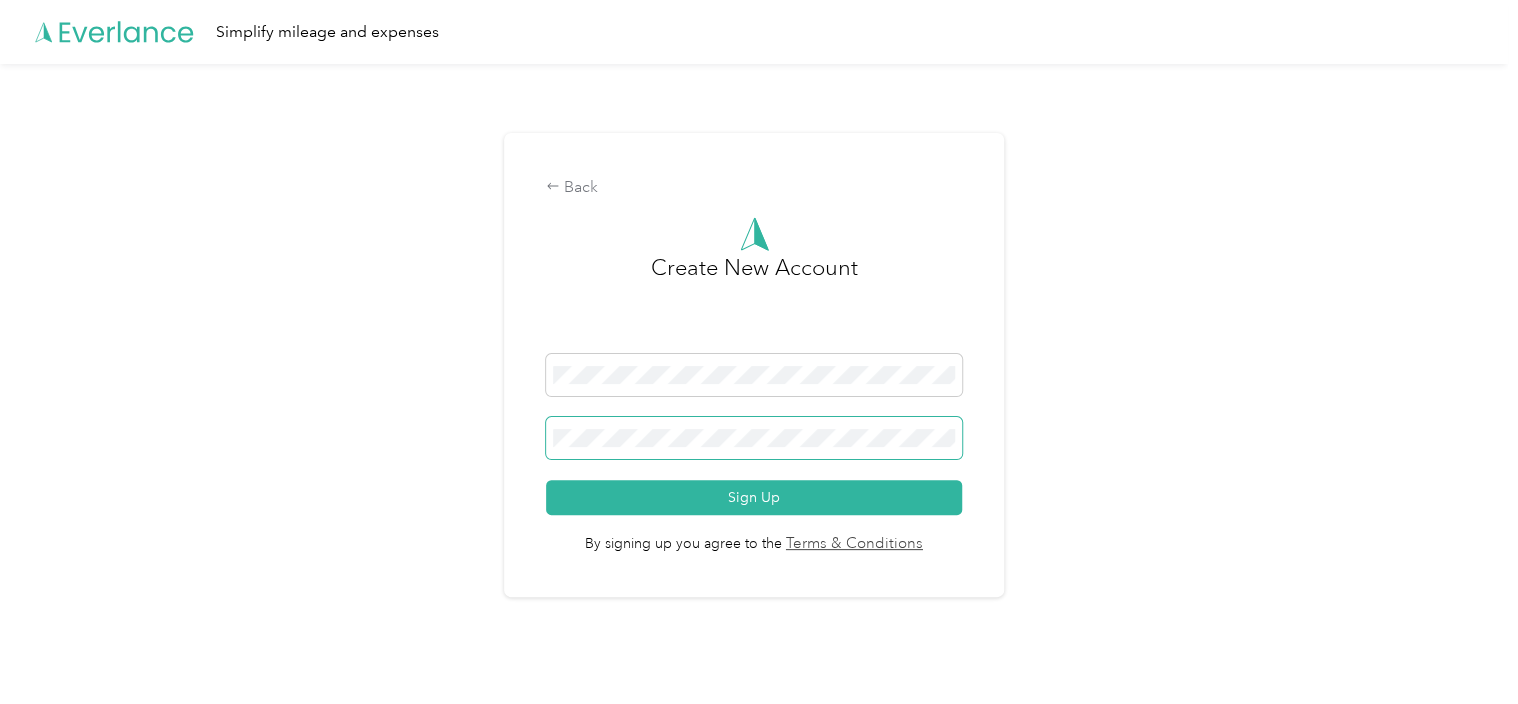 click on "Sign Up" at bounding box center [754, 497] 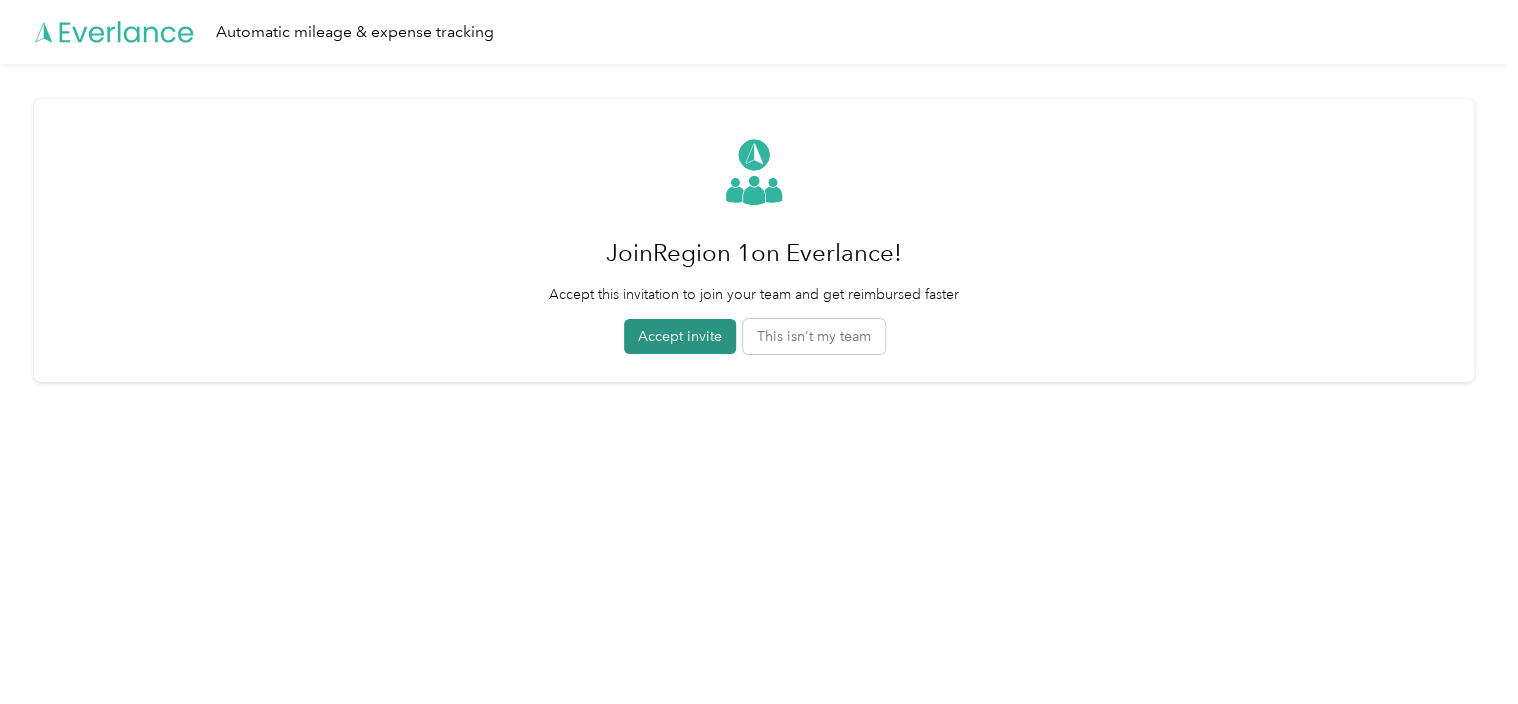 click on "Accept invite" at bounding box center (680, 336) 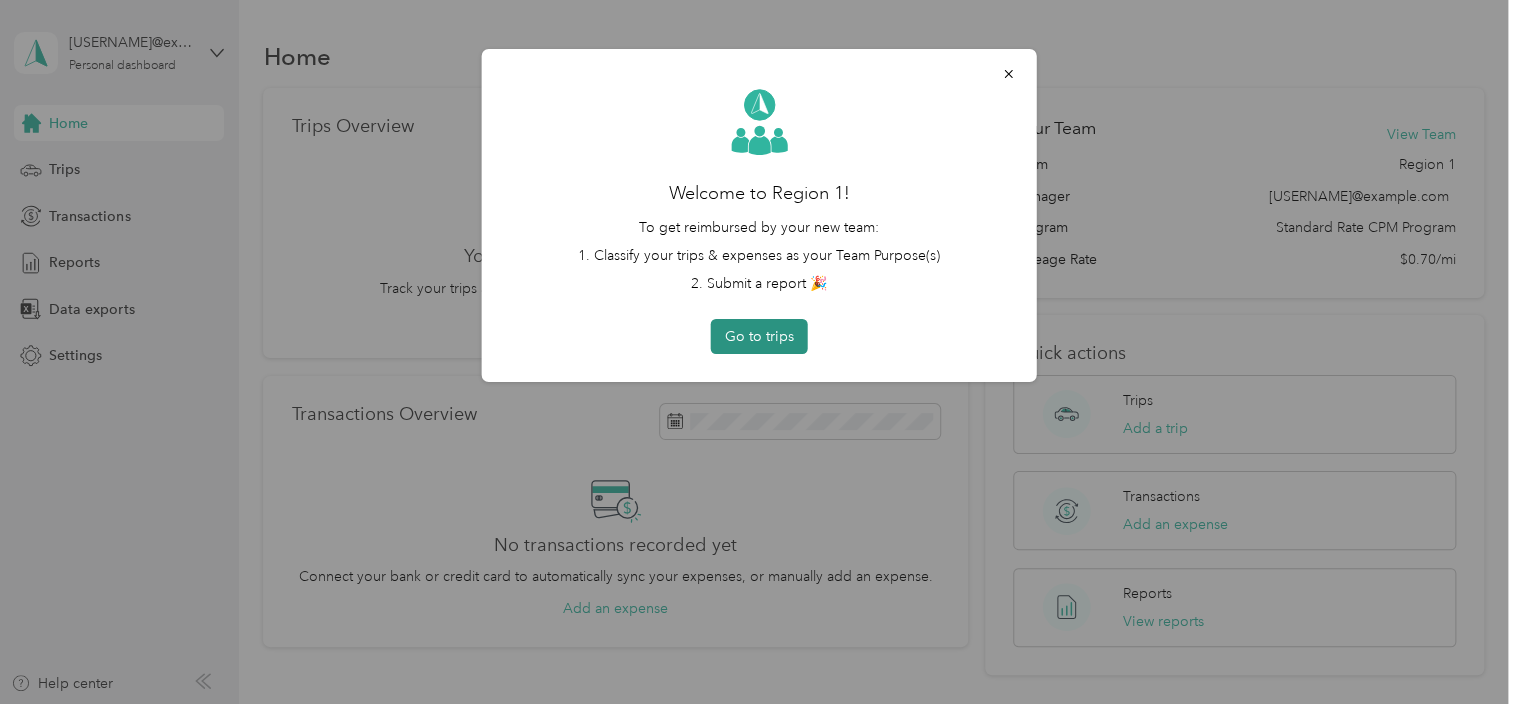 click on "Go to trips" at bounding box center [759, 336] 